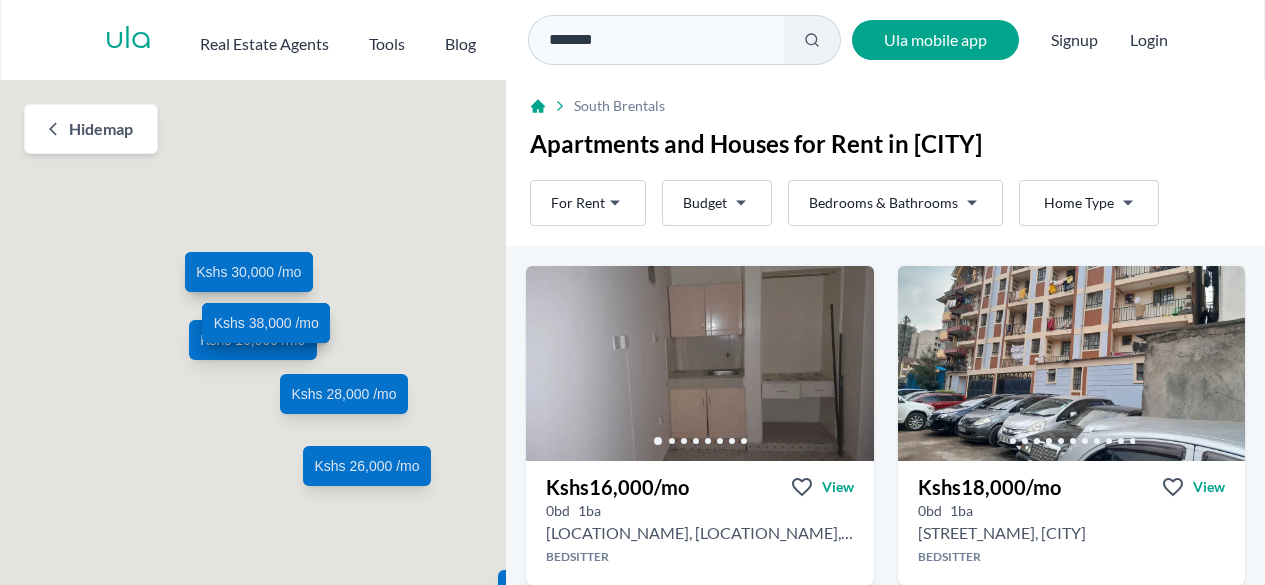scroll, scrollTop: 0, scrollLeft: 0, axis: both 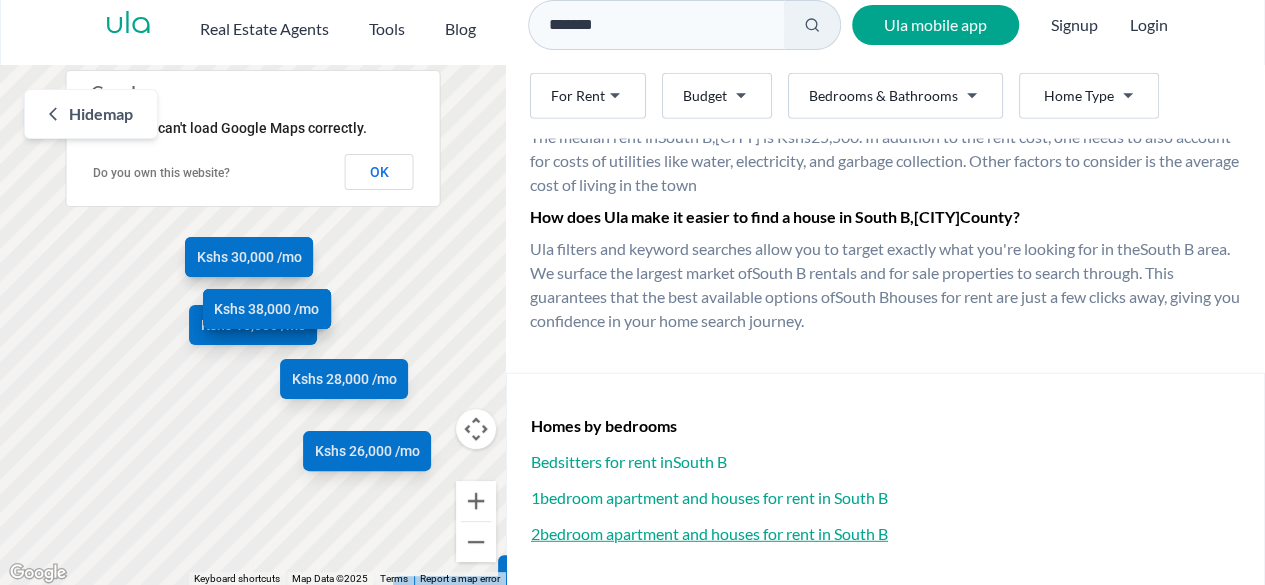 click on "2  bedroom apartment and houses for rent in   [CITY]" at bounding box center [885, 534] 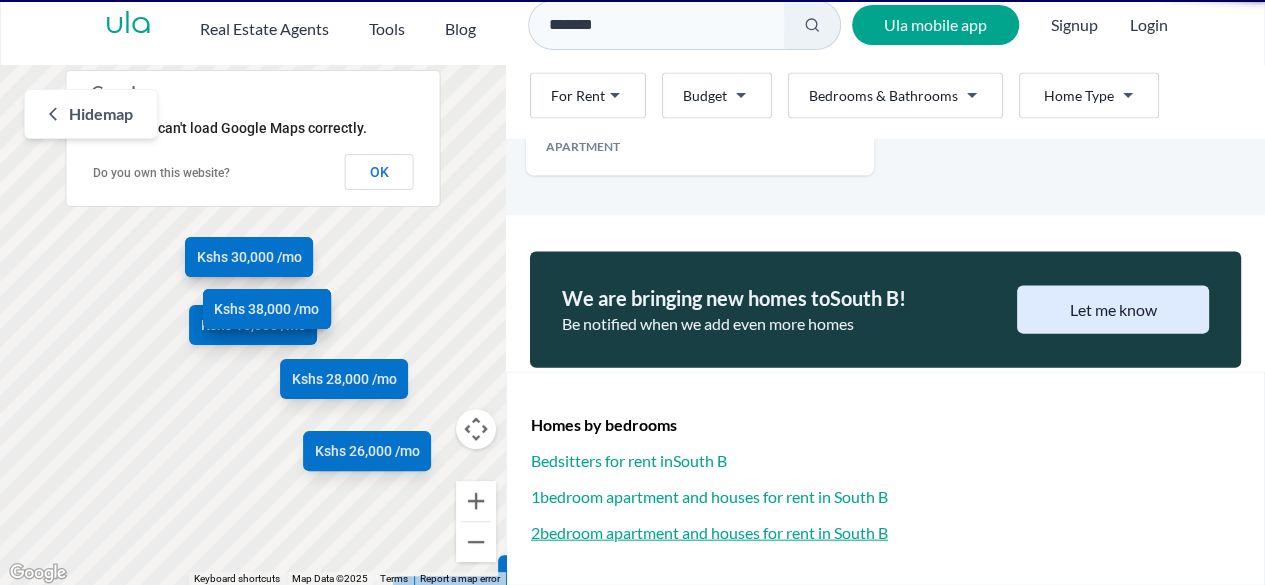 scroll, scrollTop: 165, scrollLeft: 0, axis: vertical 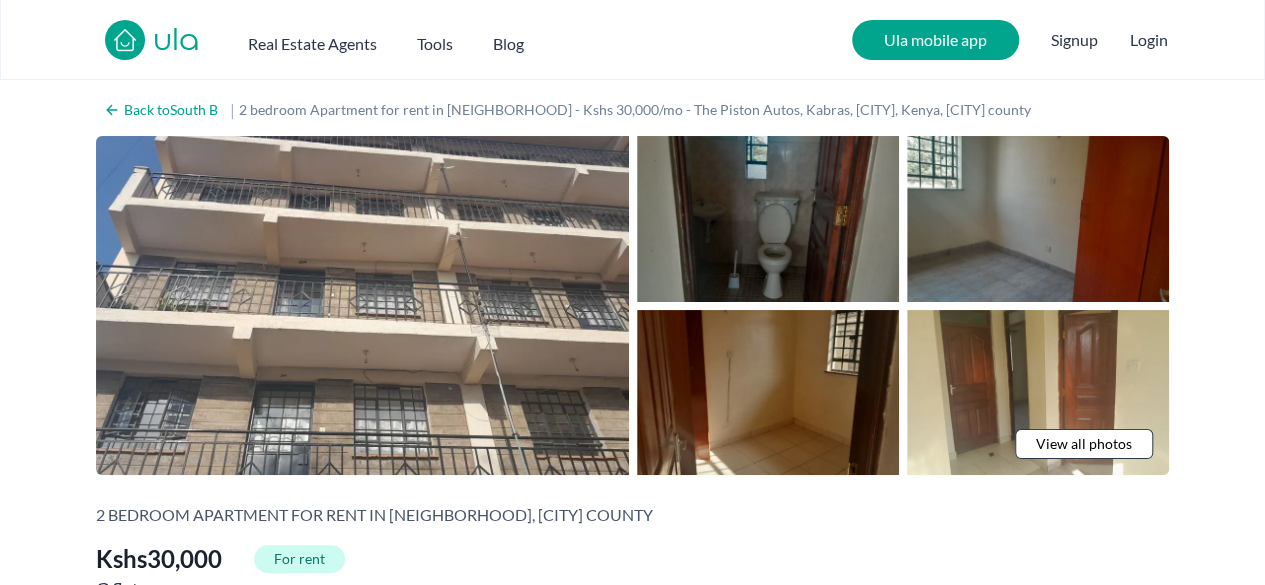 click at bounding box center (768, 219) 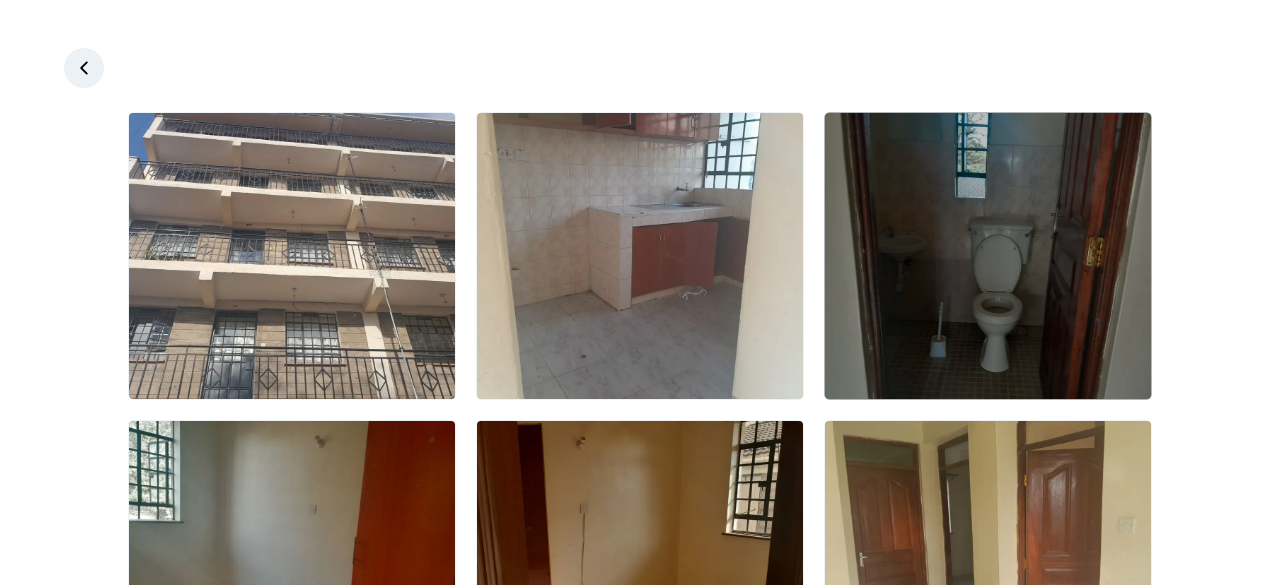 click at bounding box center [988, 256] 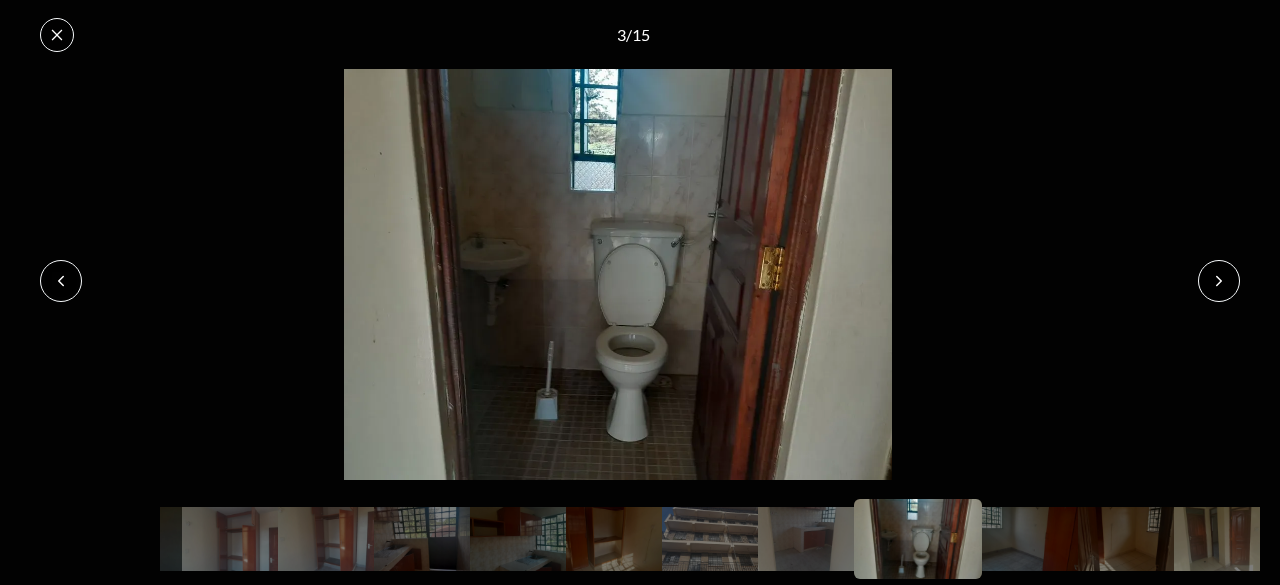 click 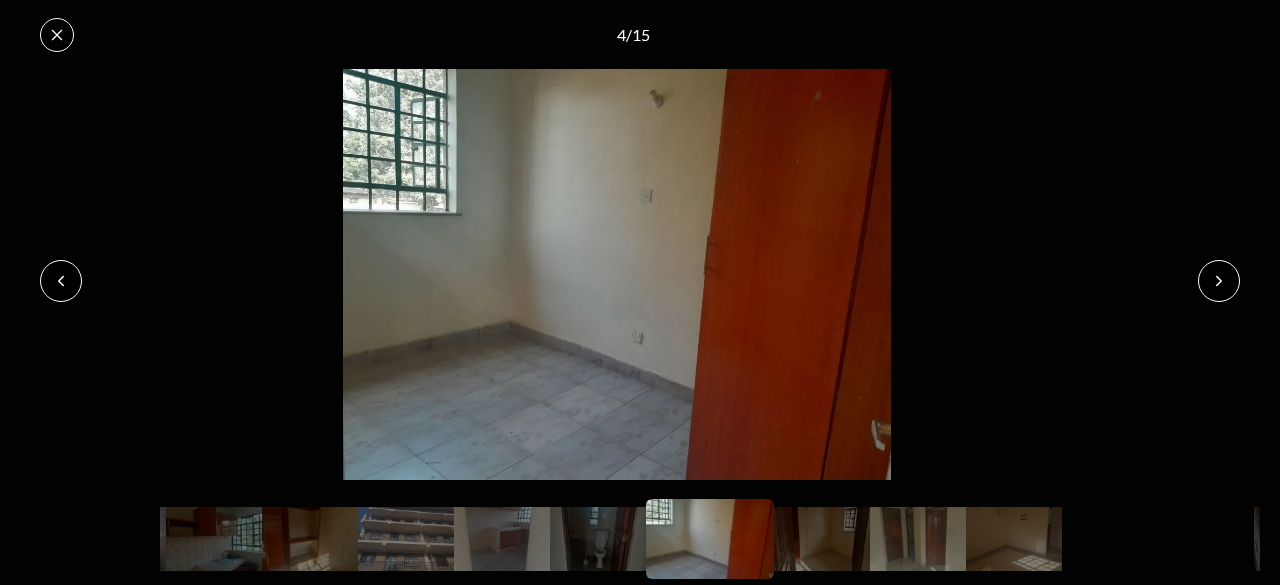 click 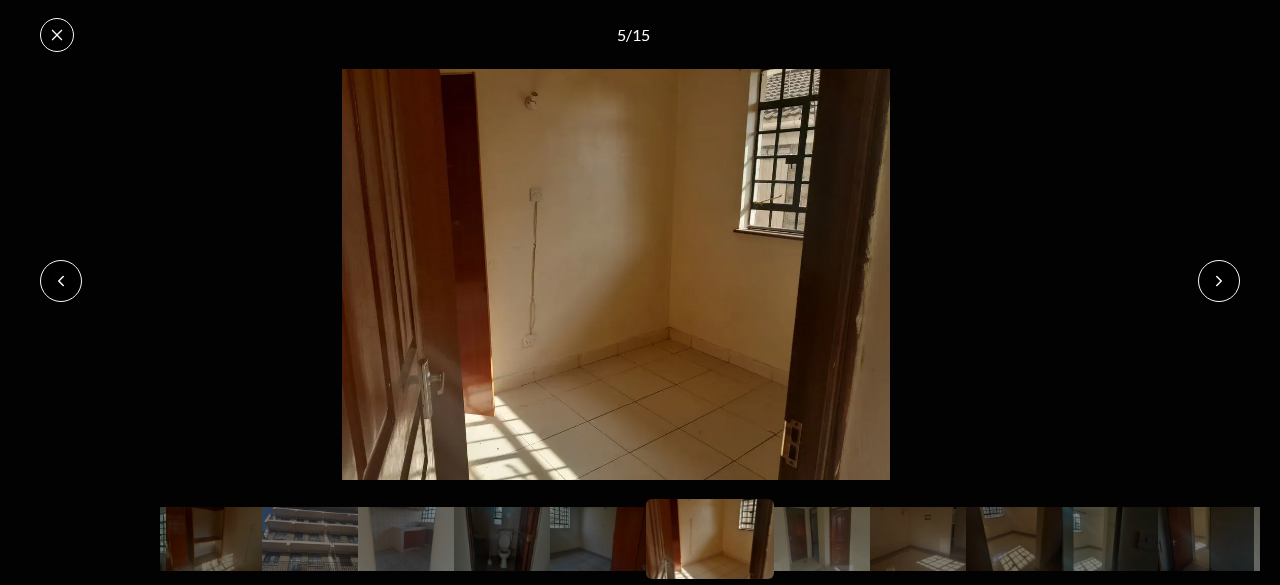 click 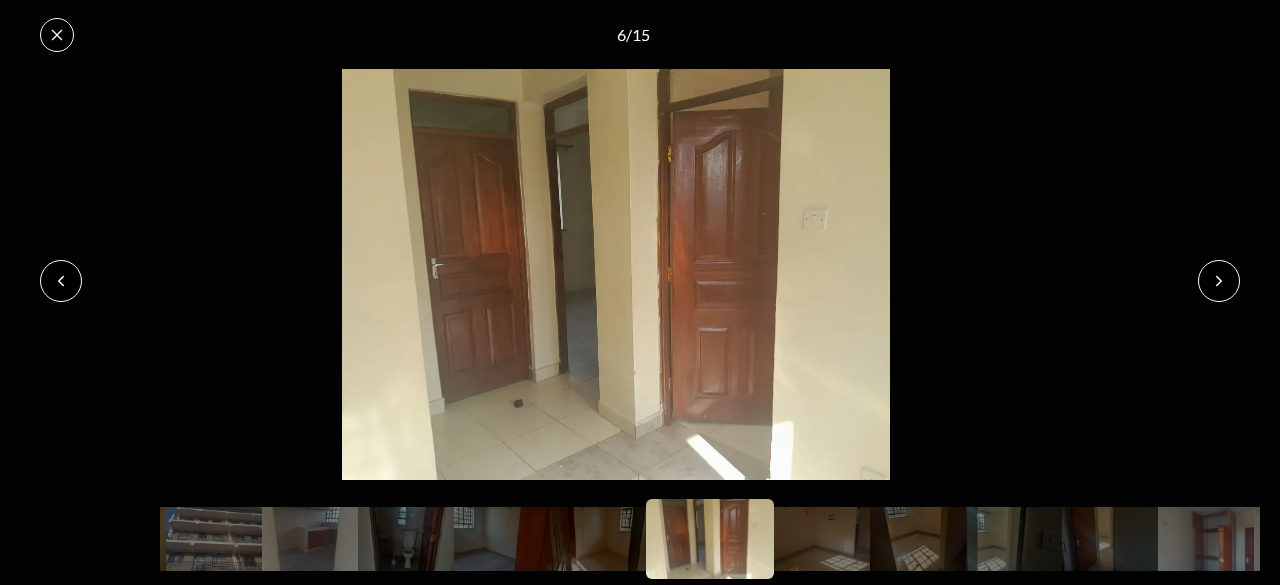 click 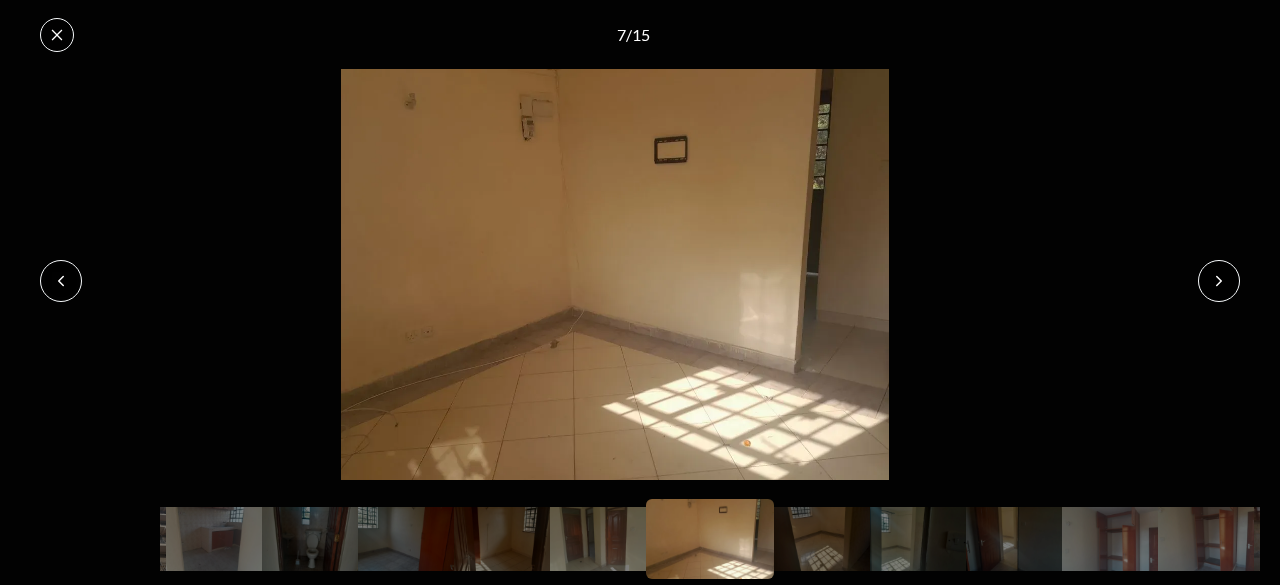 click 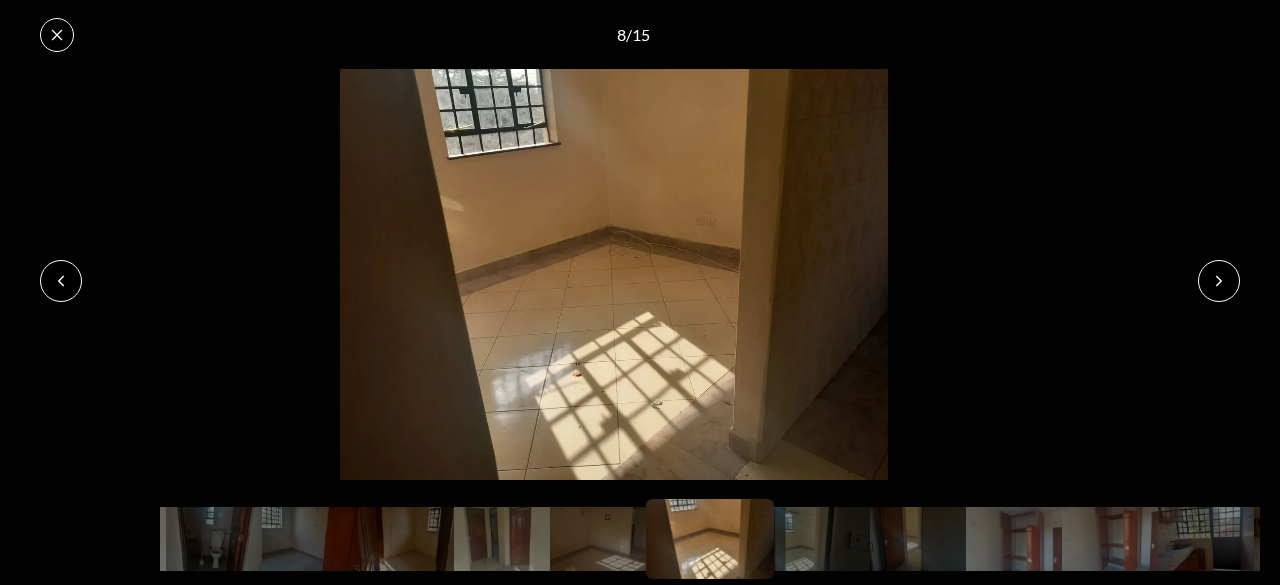 click 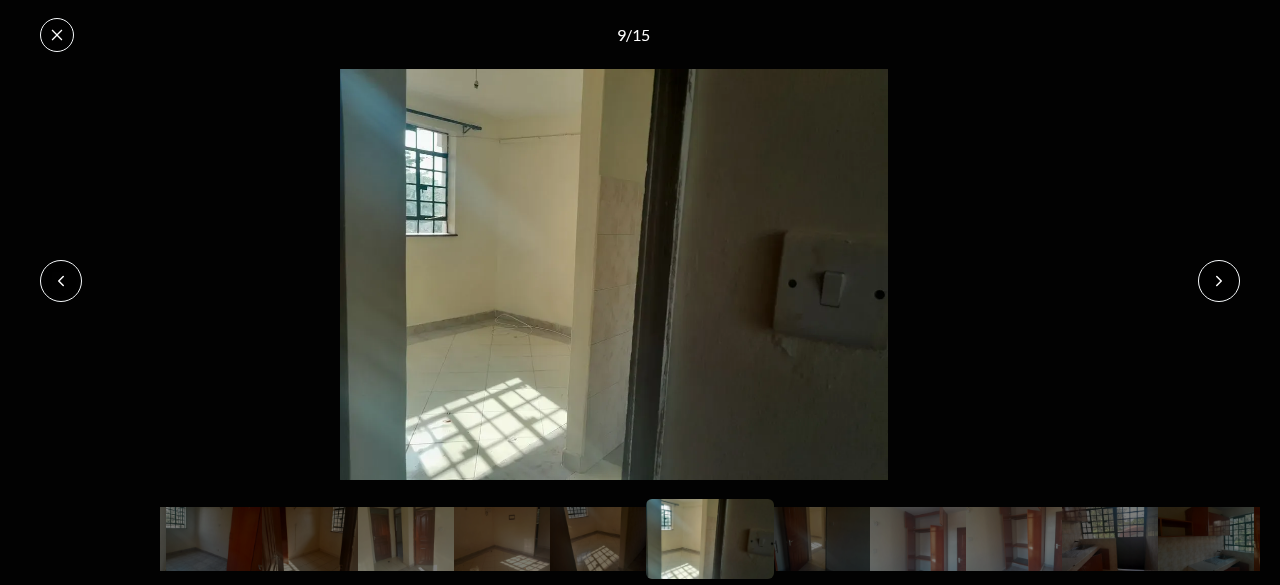 click 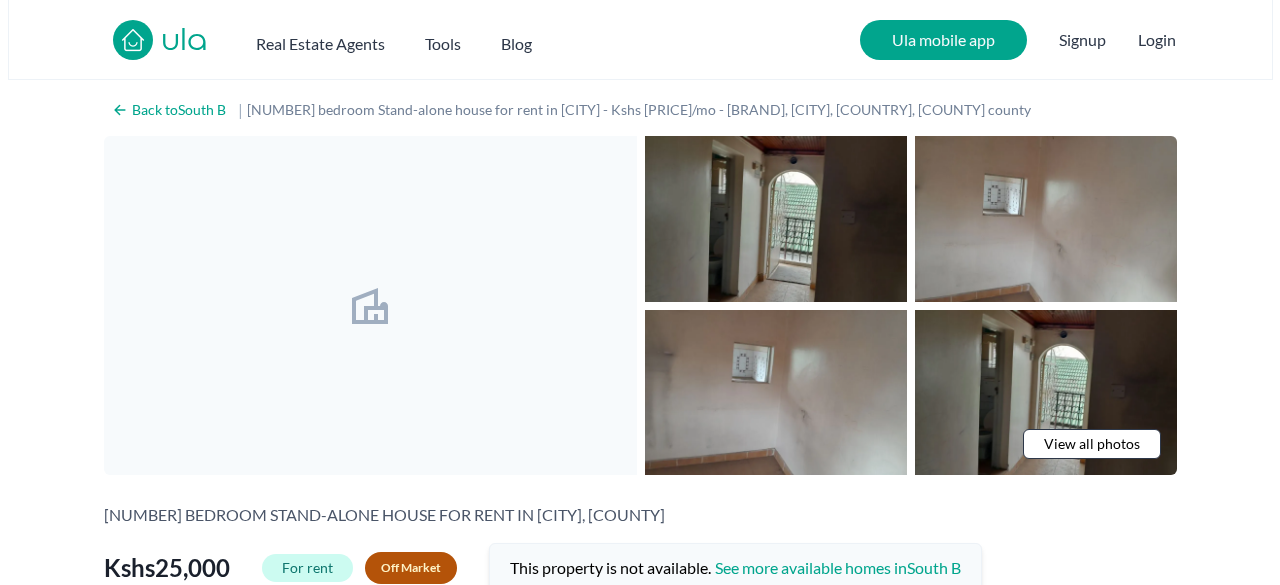 scroll, scrollTop: 0, scrollLeft: 0, axis: both 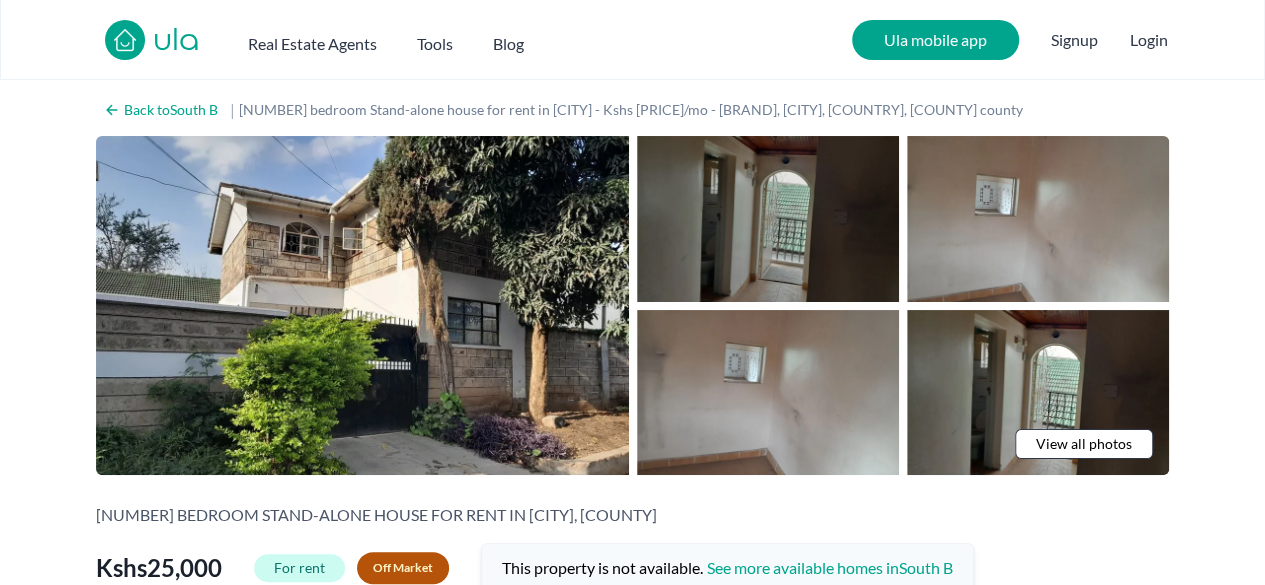 click at bounding box center (768, 219) 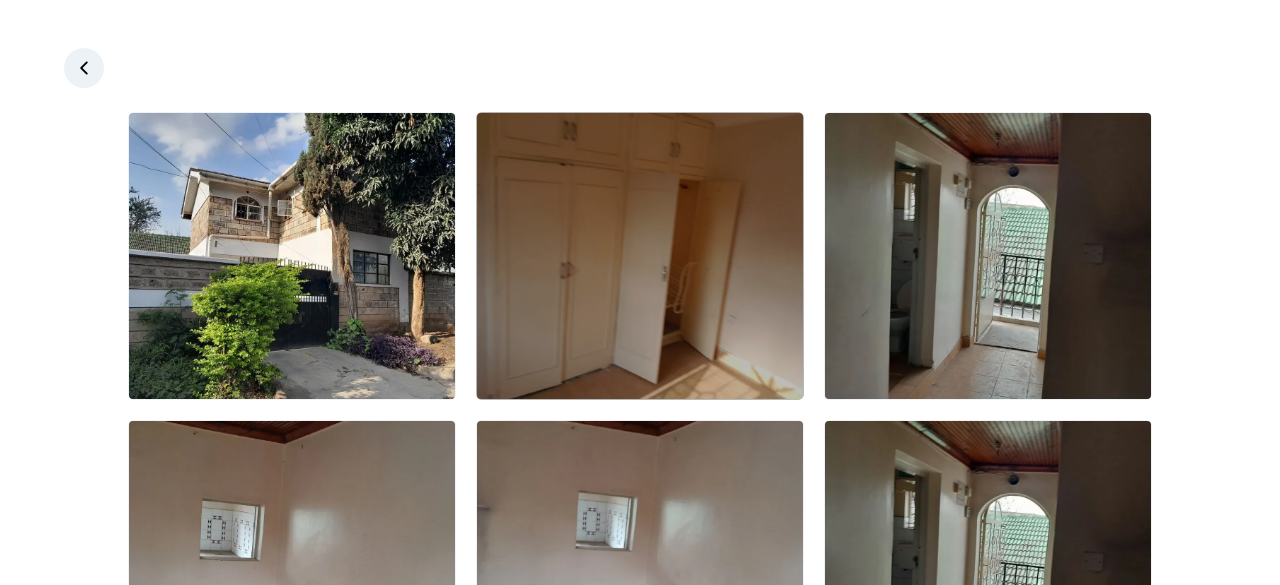 click at bounding box center [640, 256] 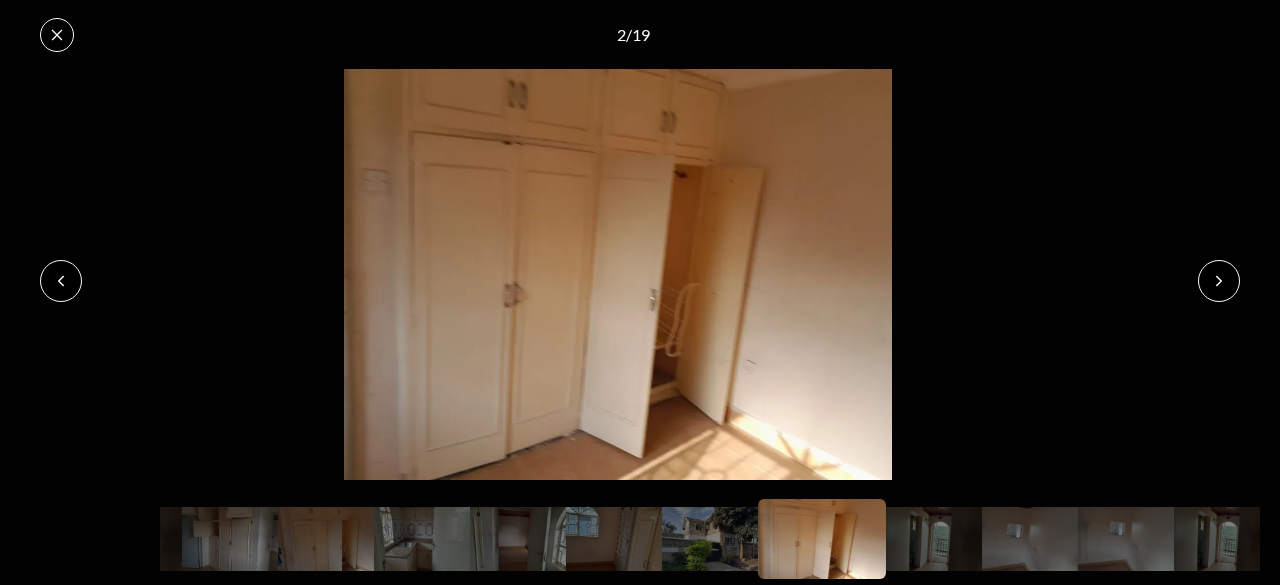 click at bounding box center (1219, 281) 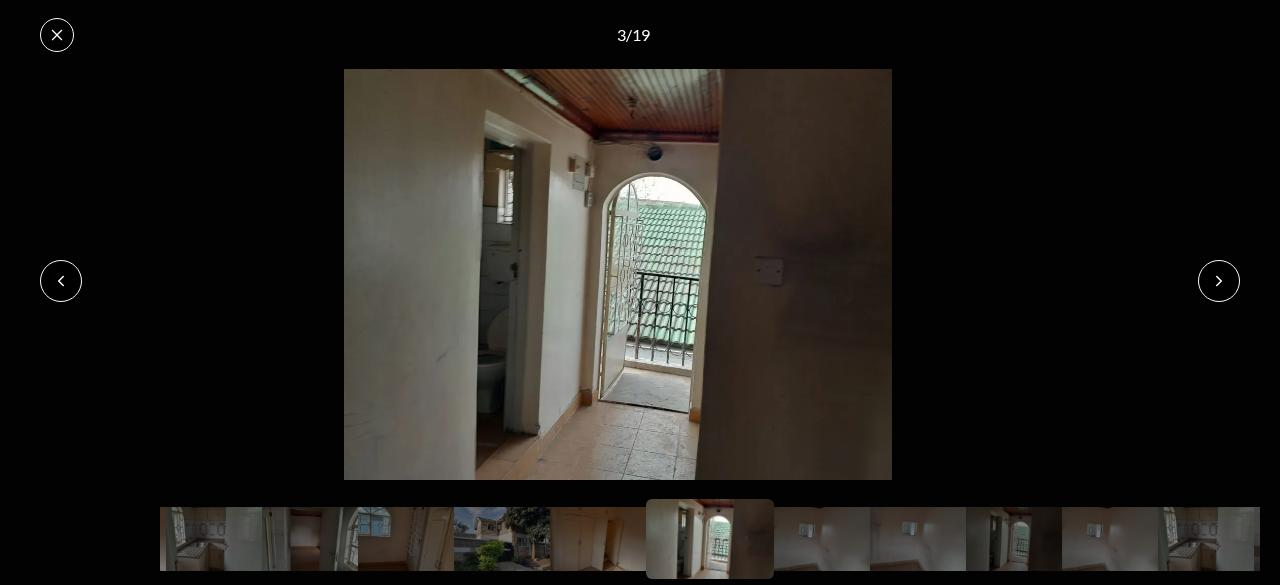 click at bounding box center (1219, 281) 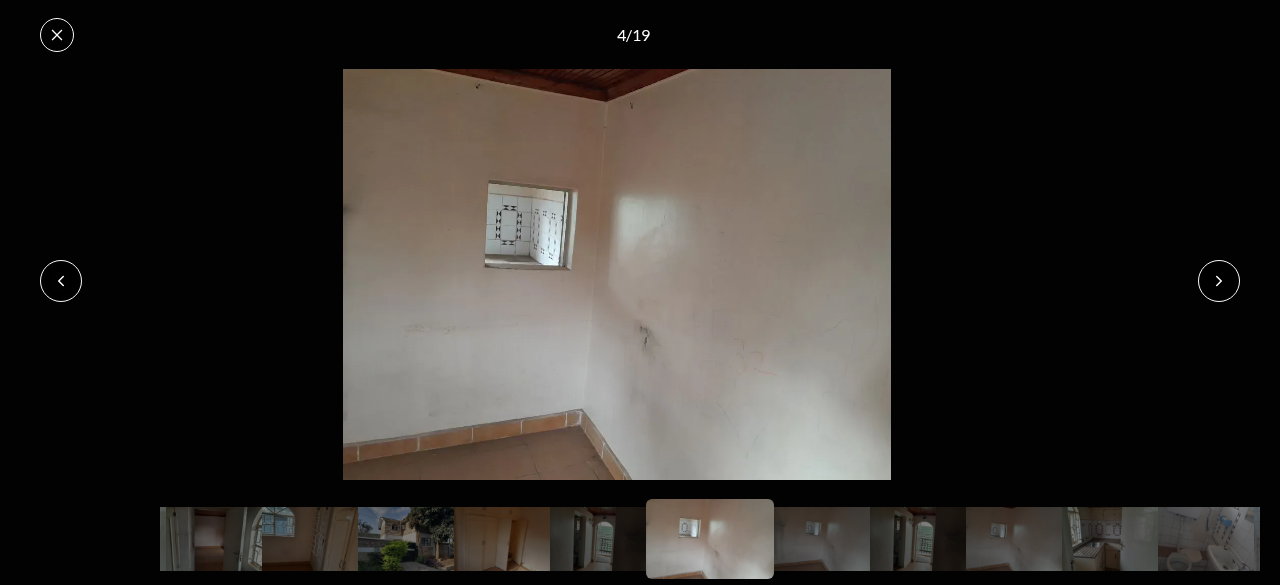 click at bounding box center [1219, 281] 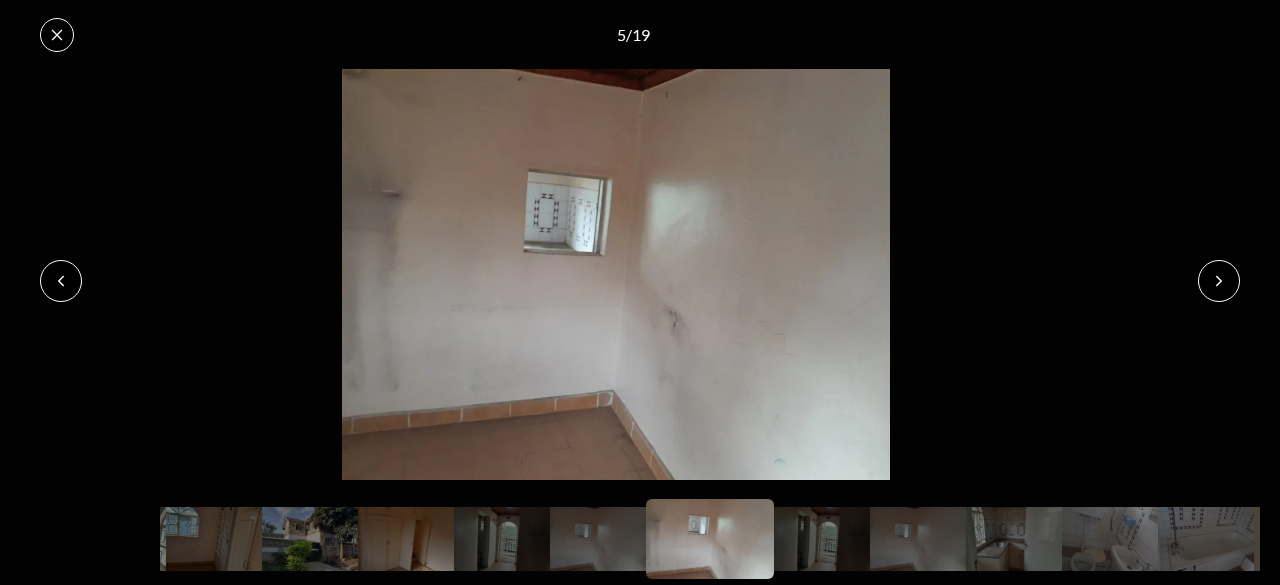 click at bounding box center [1219, 281] 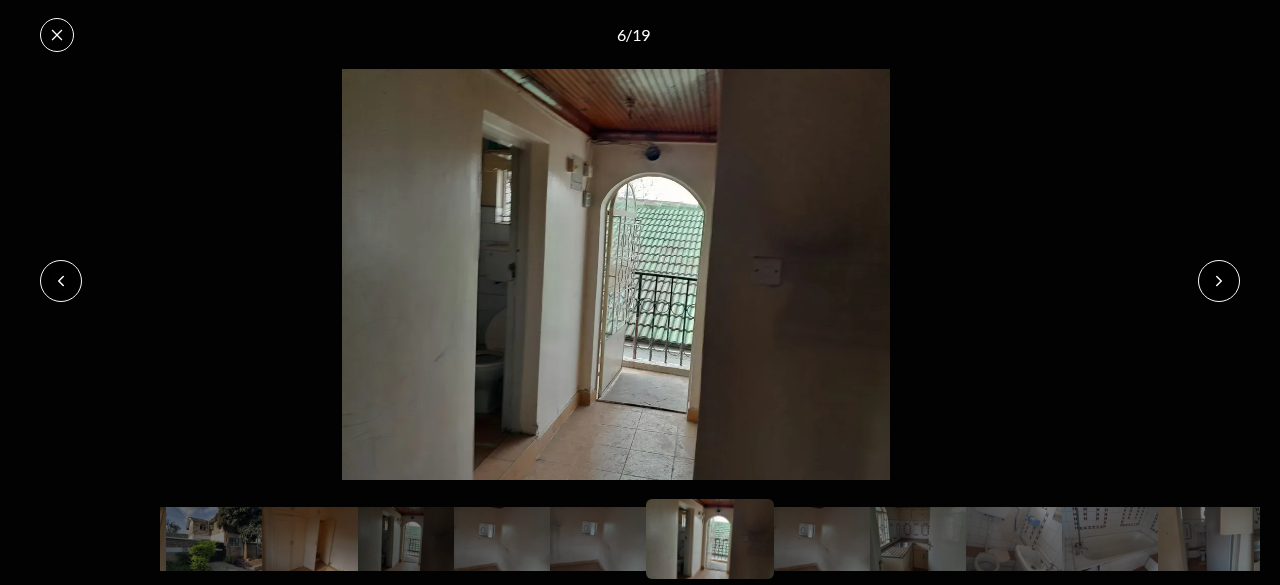 click at bounding box center (1219, 281) 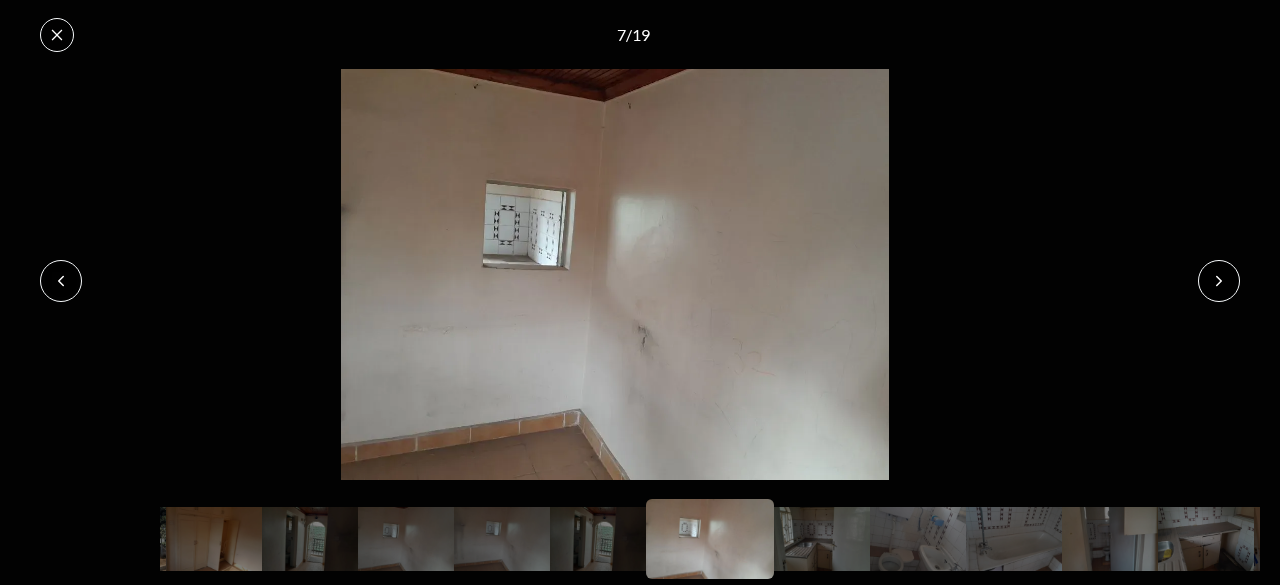 click at bounding box center [1219, 281] 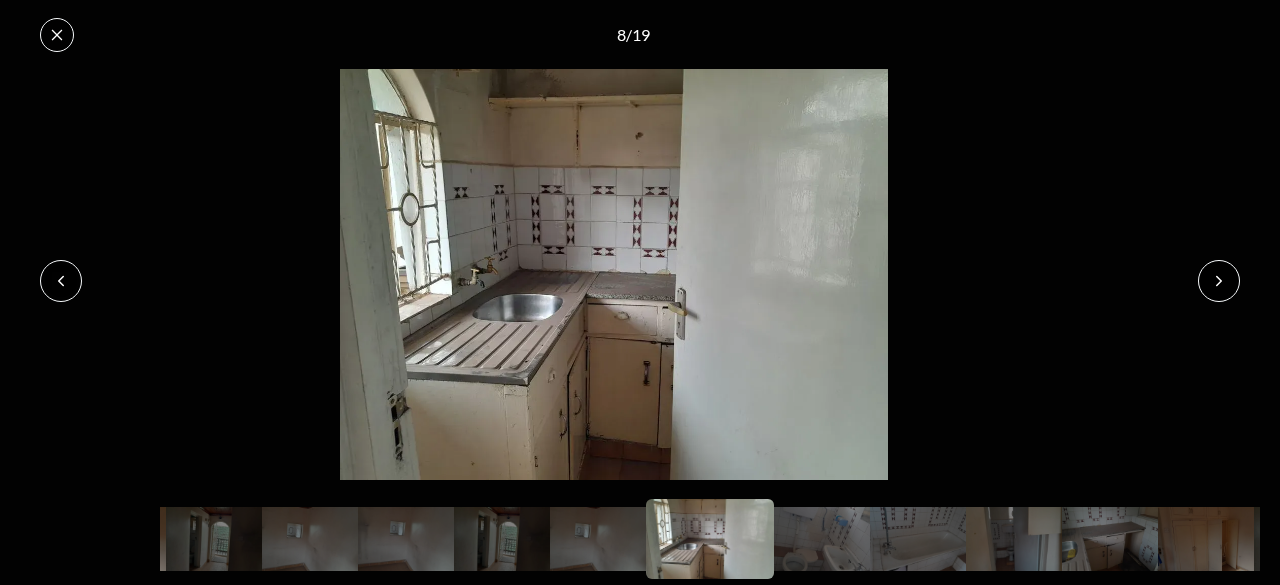 click at bounding box center [1219, 281] 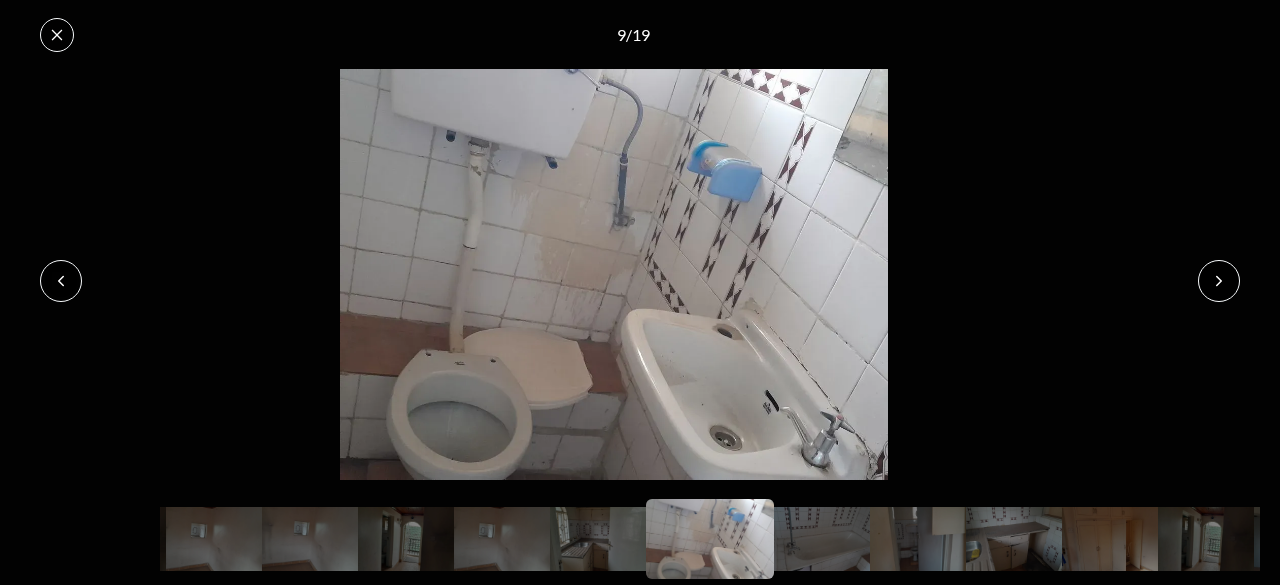 click at bounding box center (1219, 281) 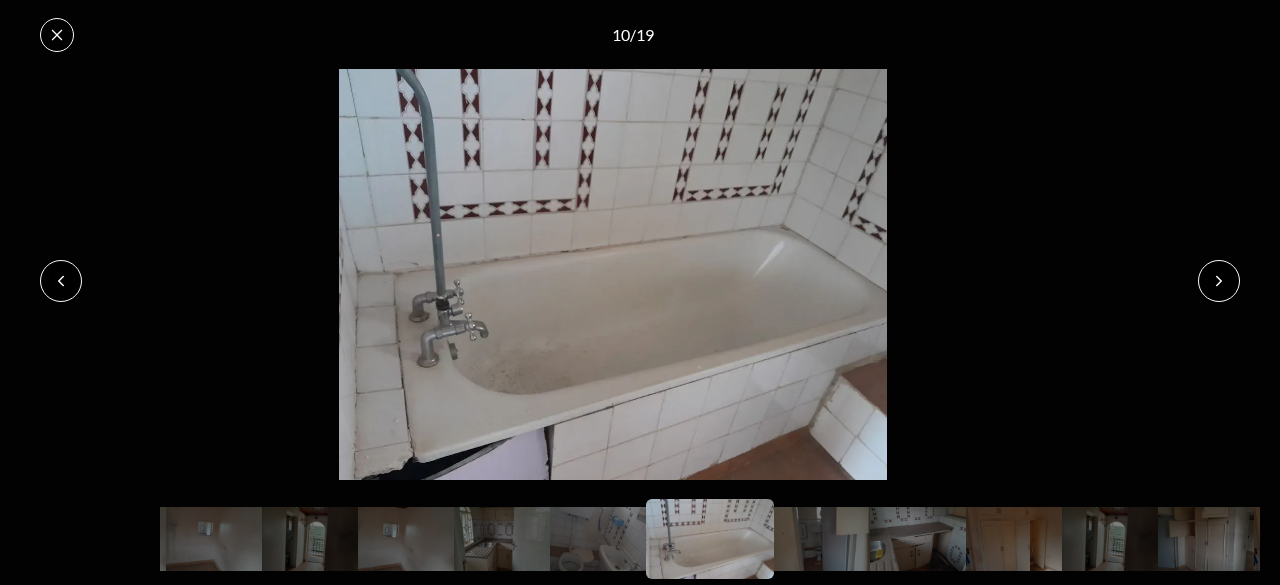 click at bounding box center [1219, 281] 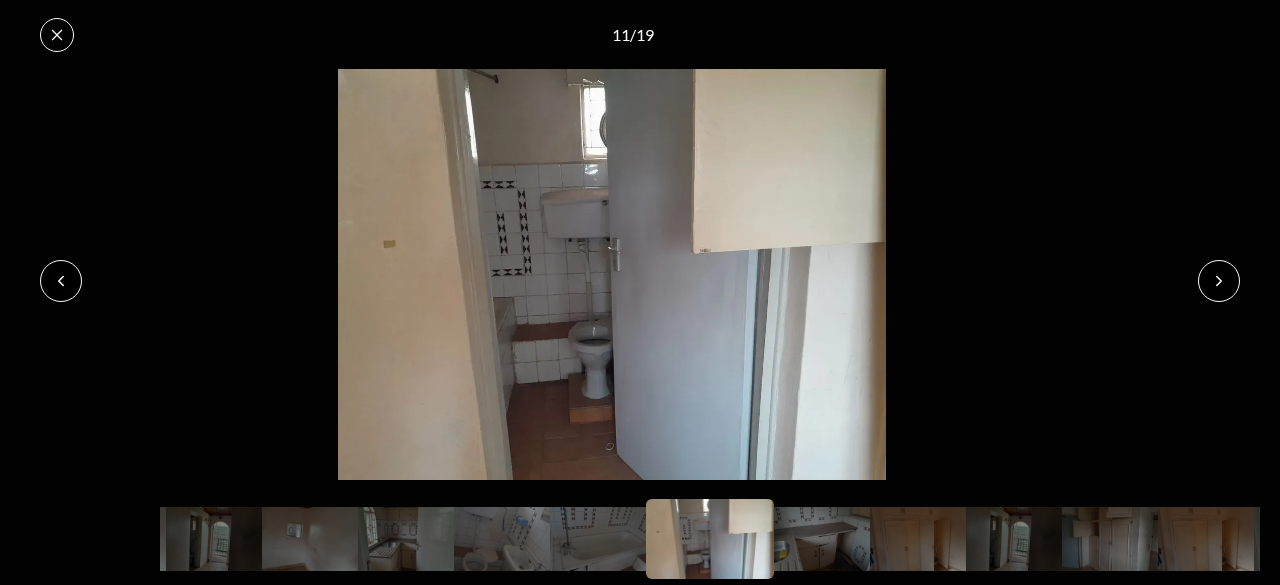 click at bounding box center [1219, 281] 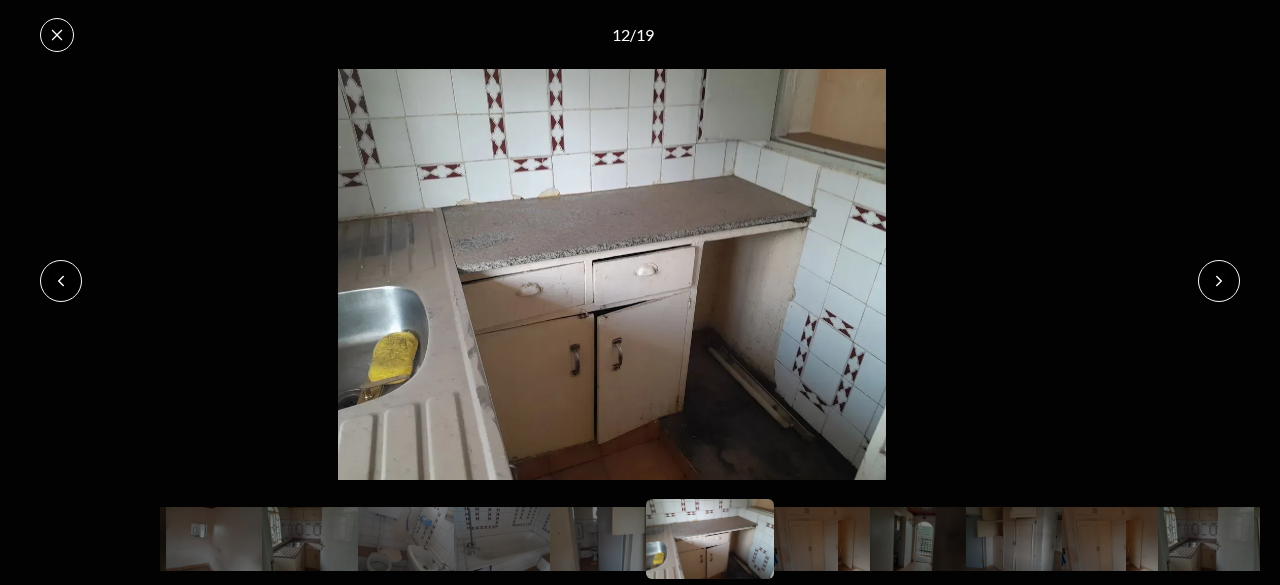 click 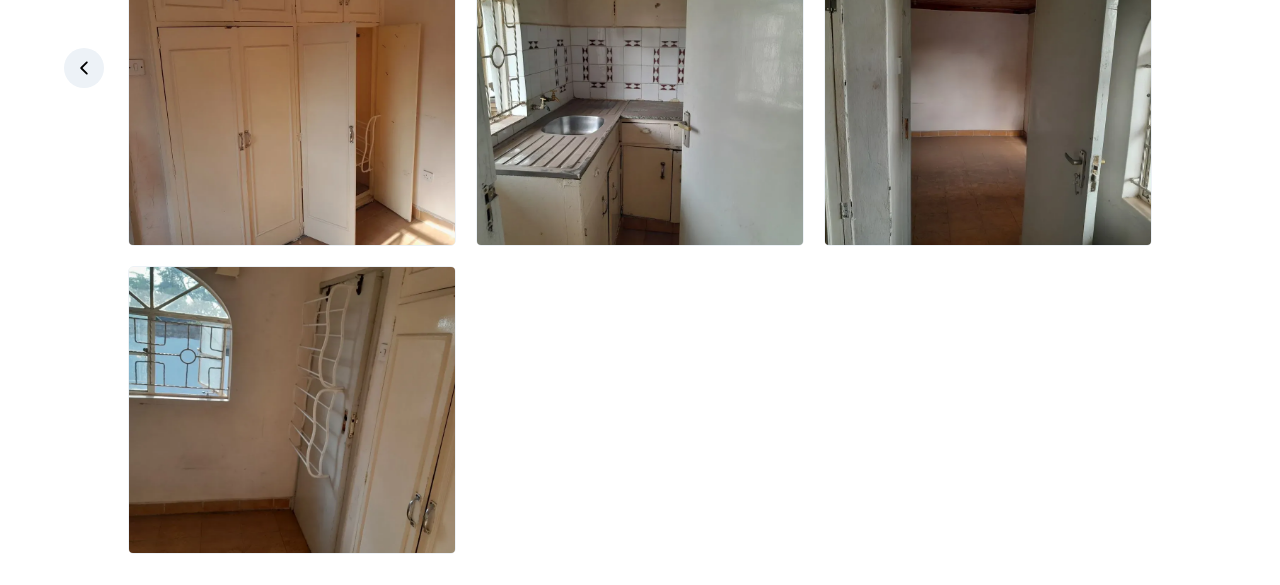 scroll, scrollTop: 1710, scrollLeft: 0, axis: vertical 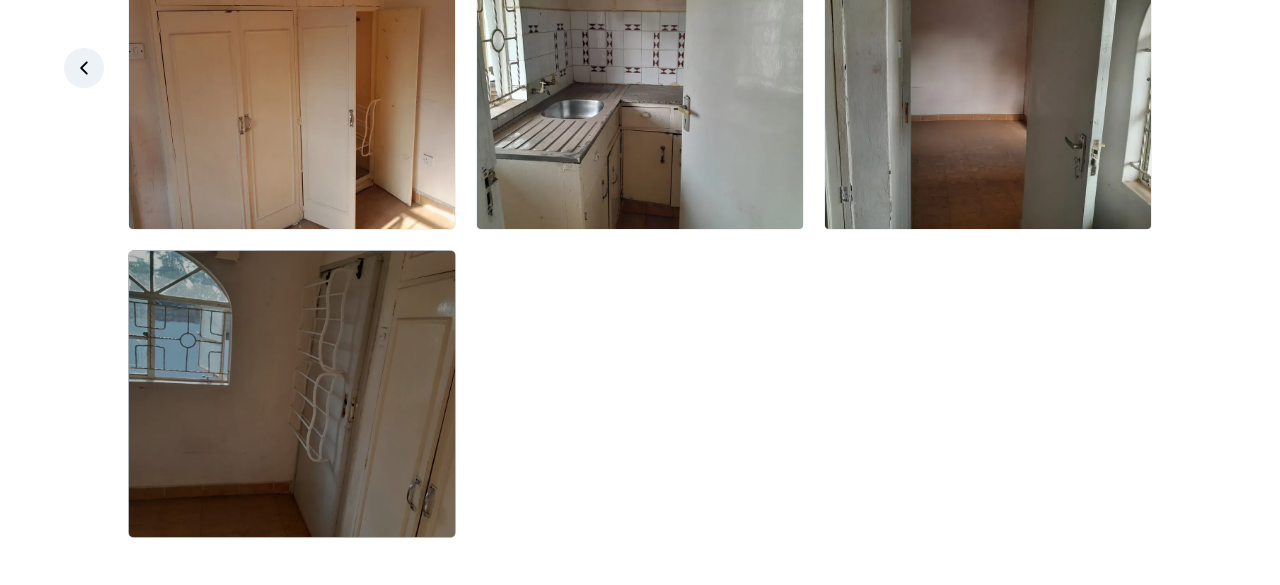 click at bounding box center (292, 394) 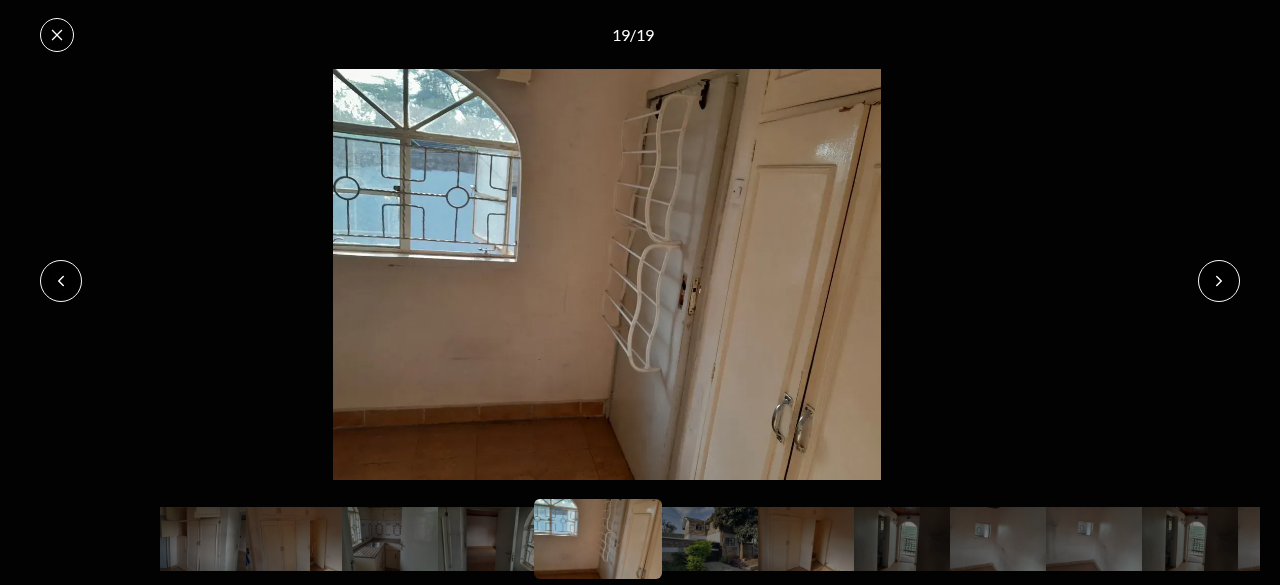 click at bounding box center (1219, 281) 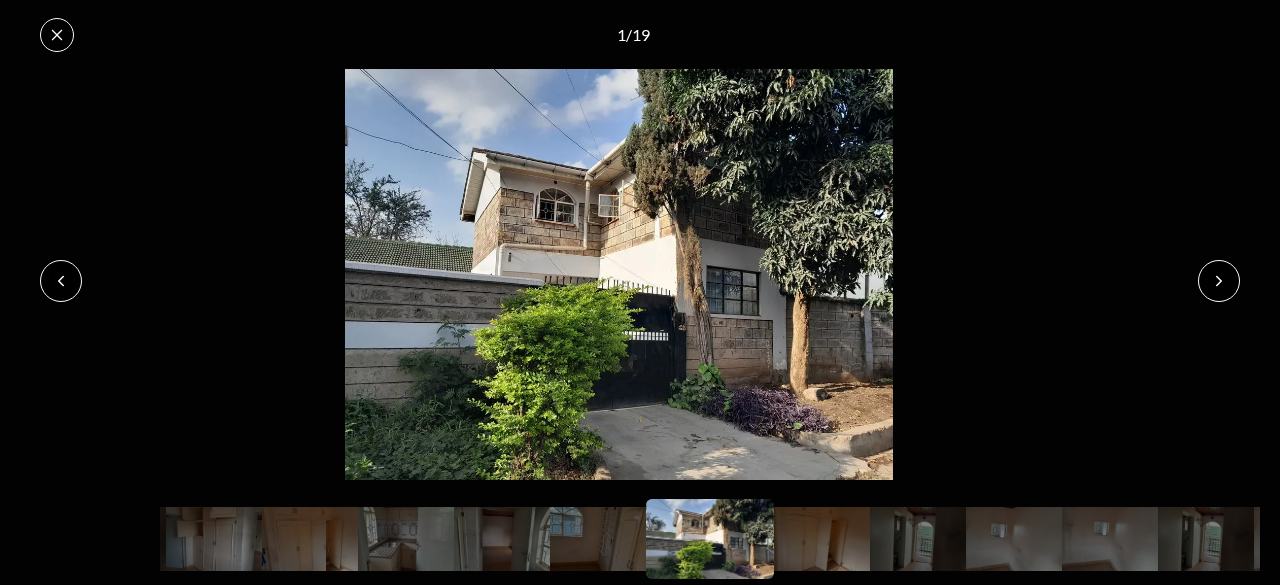 click at bounding box center [1219, 281] 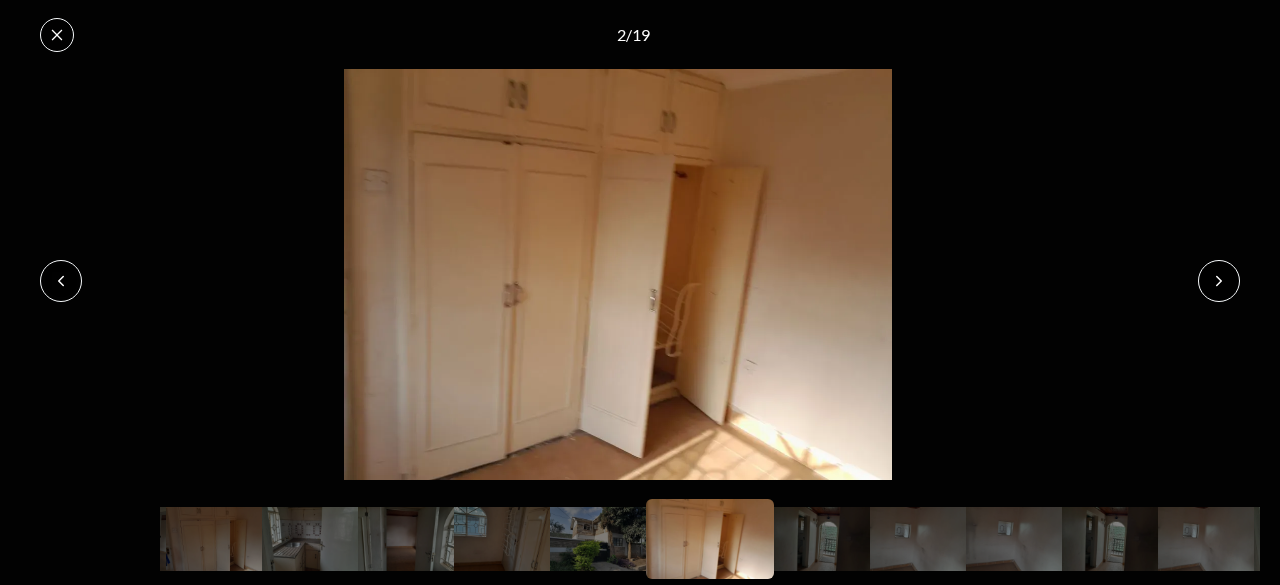 click at bounding box center [1219, 281] 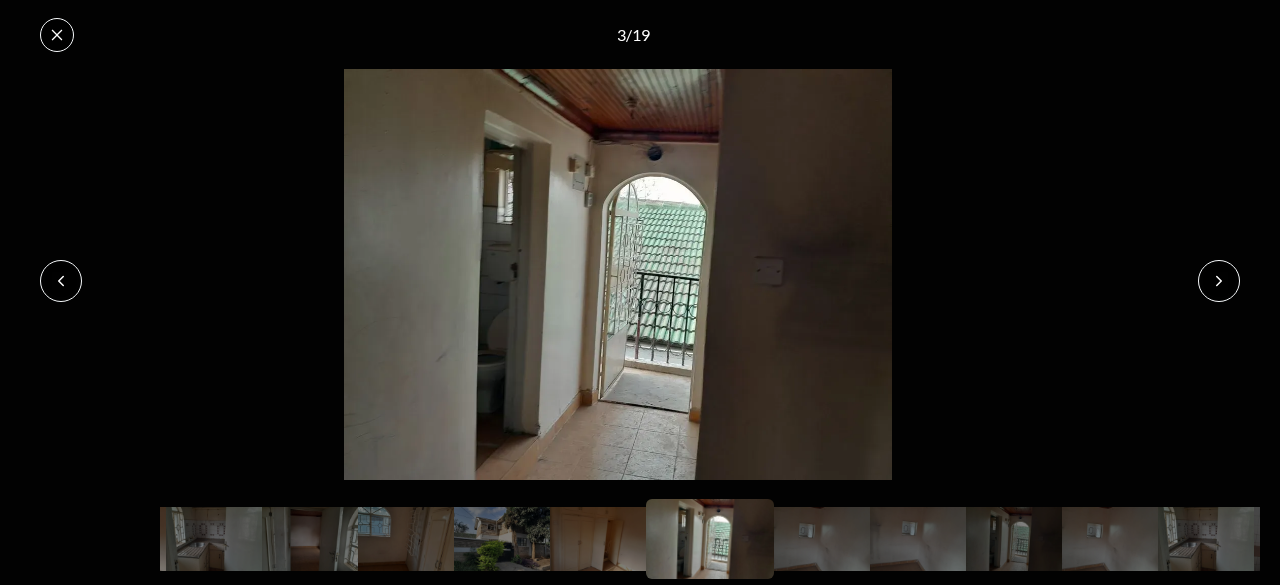 click 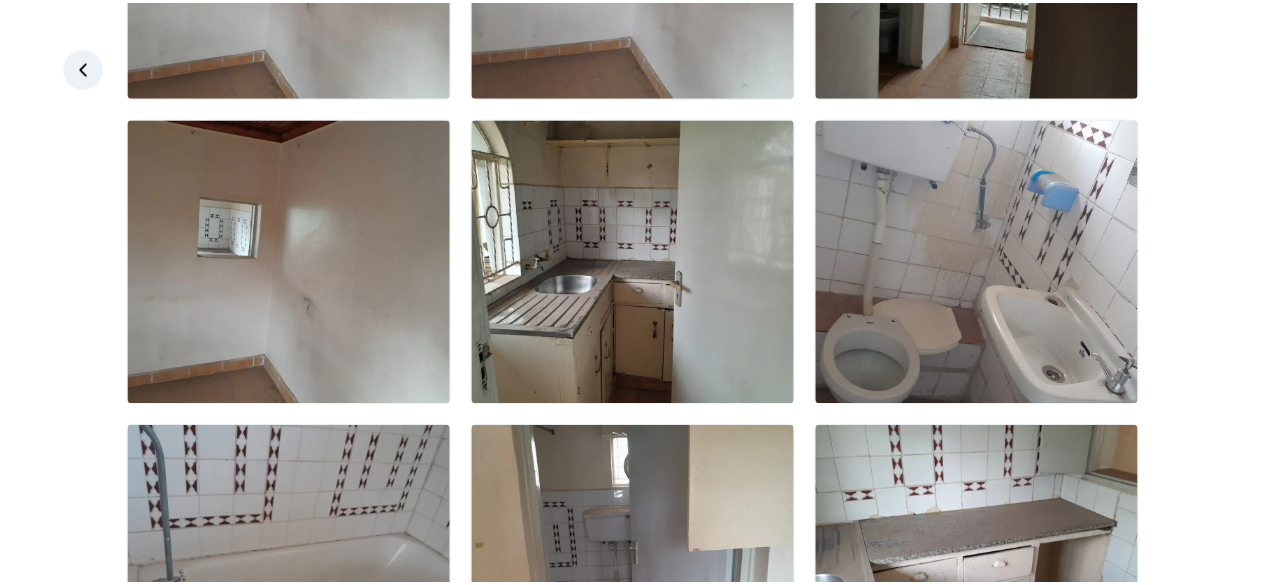 scroll, scrollTop: 0, scrollLeft: 0, axis: both 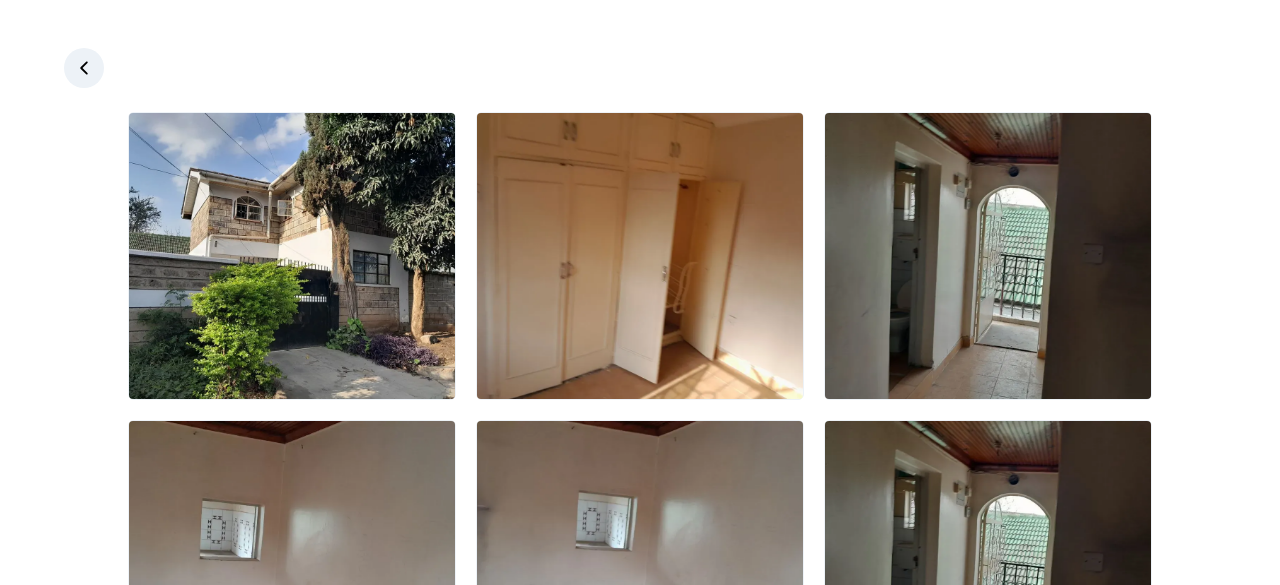 click 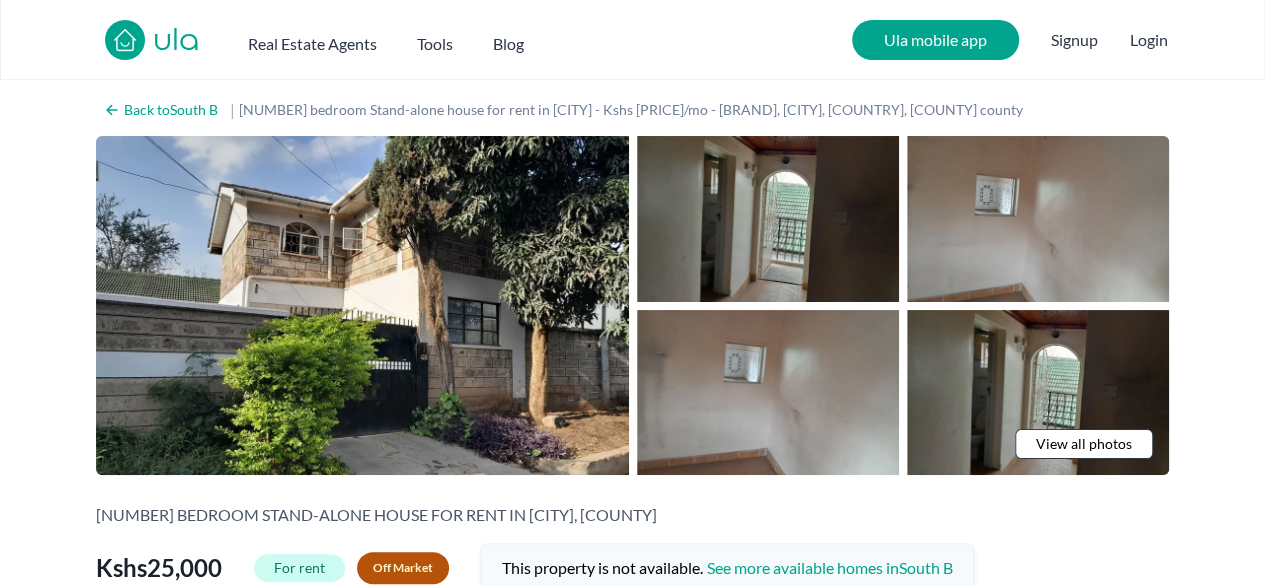 click on "ula Real Estate Agents Tools Blog Ula mobile app Signup Login" at bounding box center (632, 40) 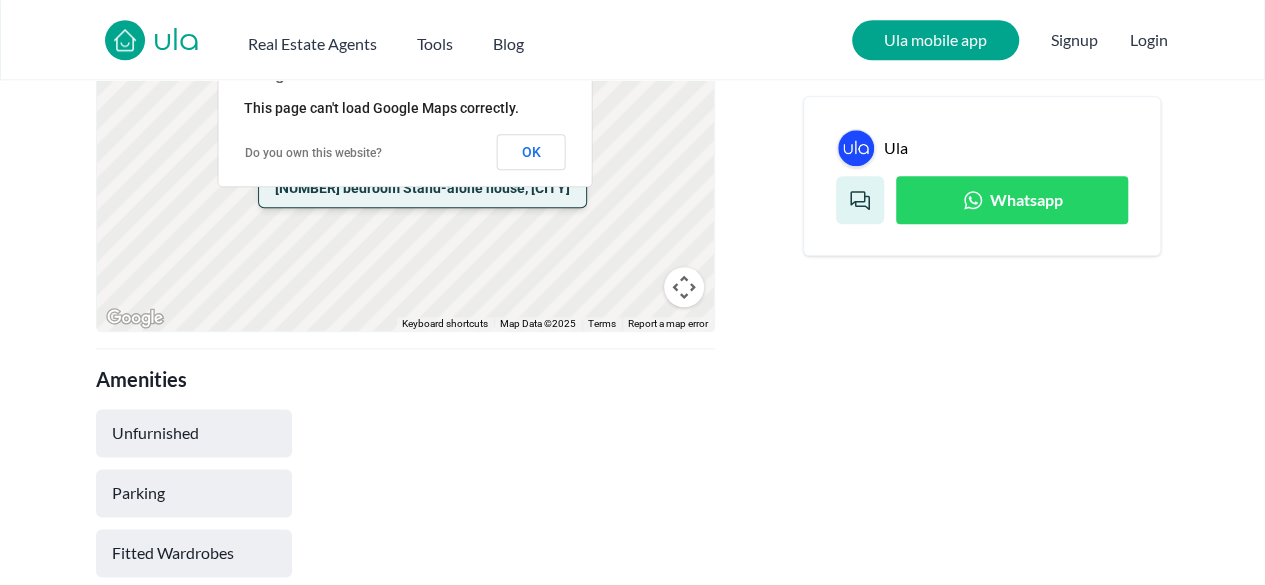 scroll, scrollTop: 1133, scrollLeft: 0, axis: vertical 